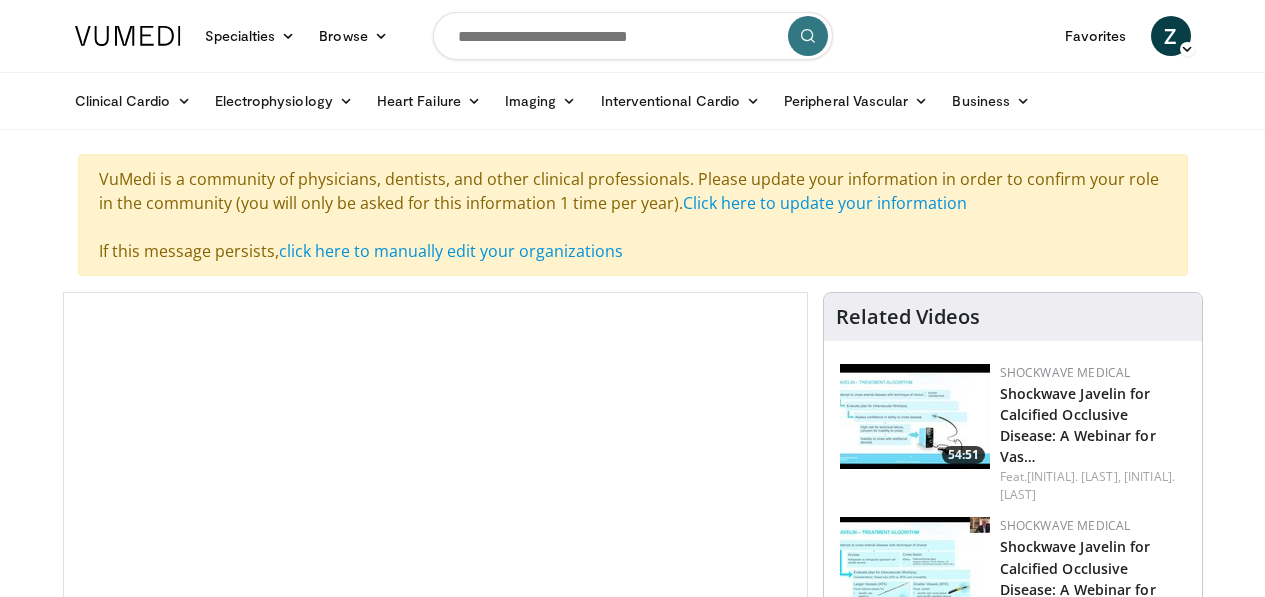 scroll, scrollTop: 0, scrollLeft: 0, axis: both 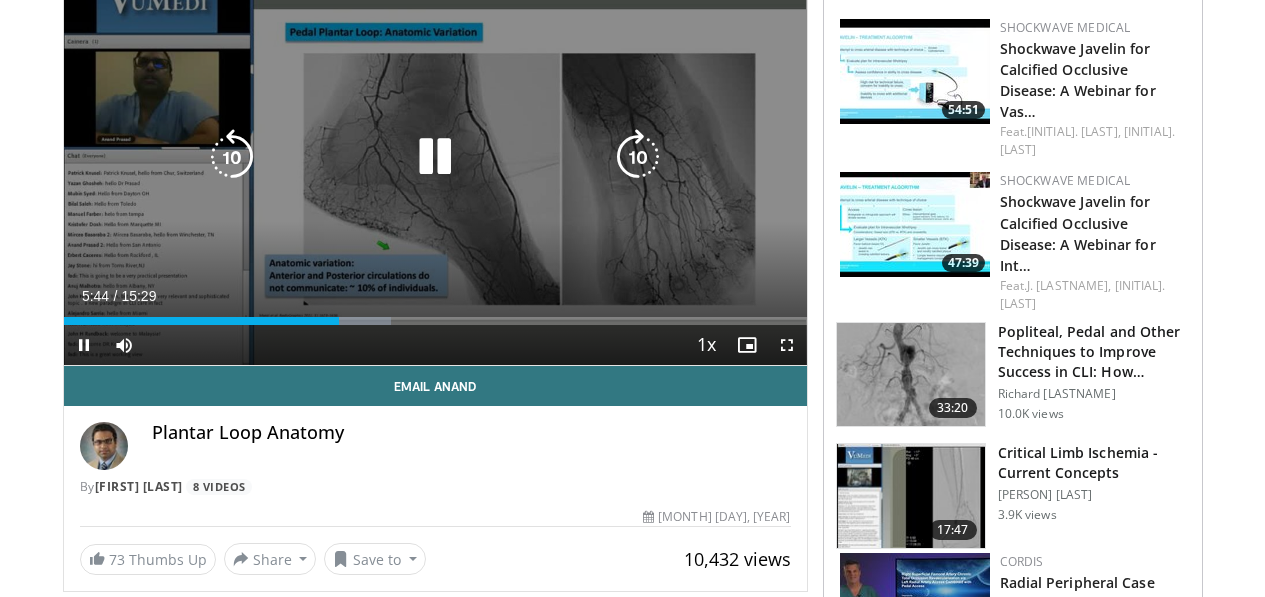 click at bounding box center (232, 157) 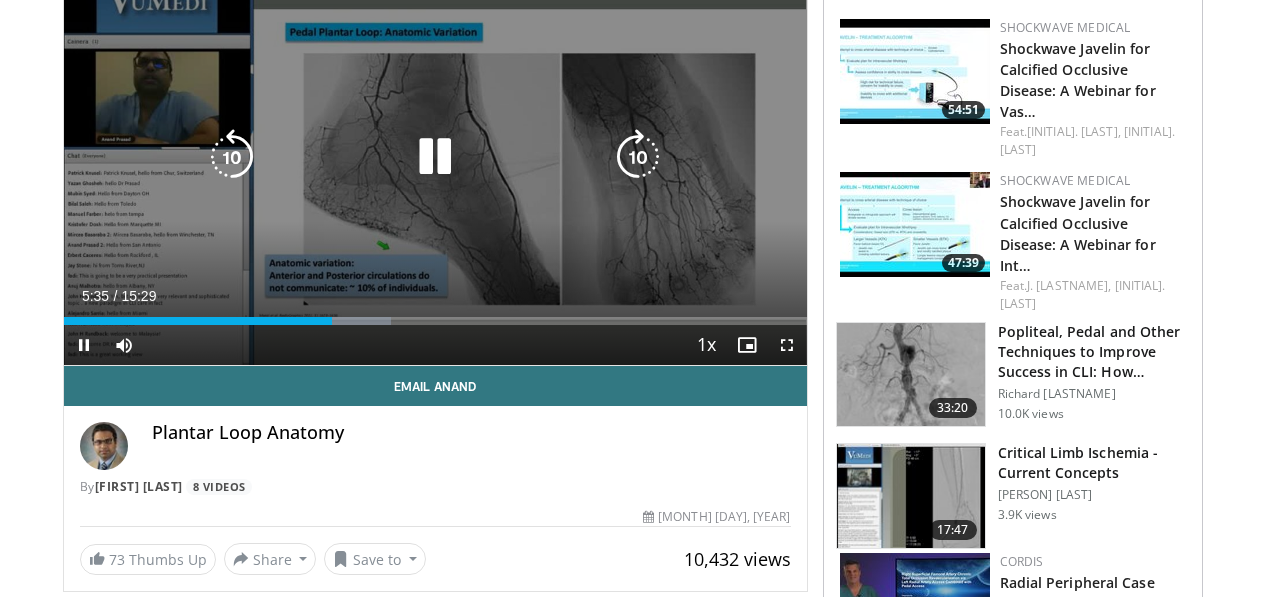 click at bounding box center (232, 157) 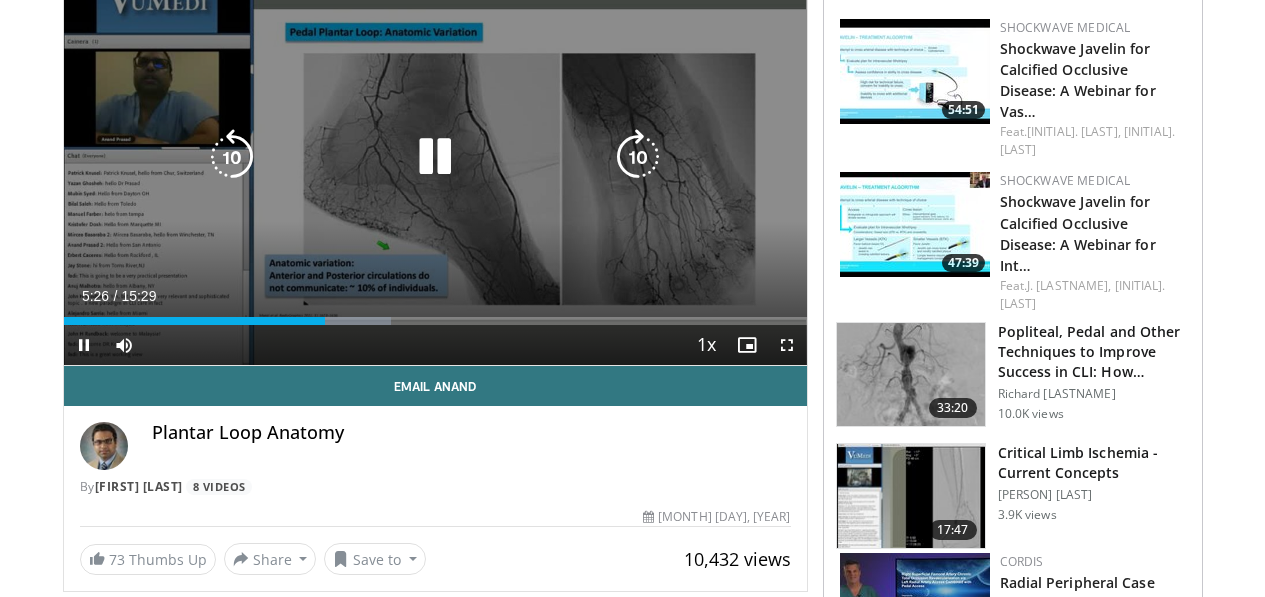 click at bounding box center (232, 157) 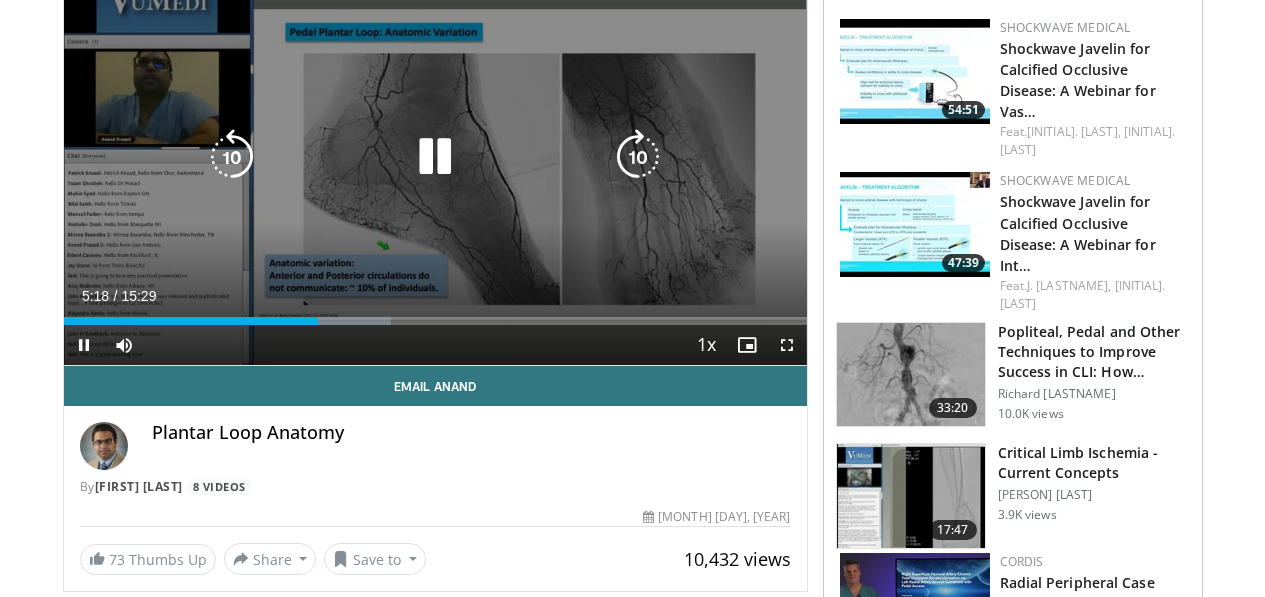 click on "30 seconds
Tap to unmute" at bounding box center [435, 156] 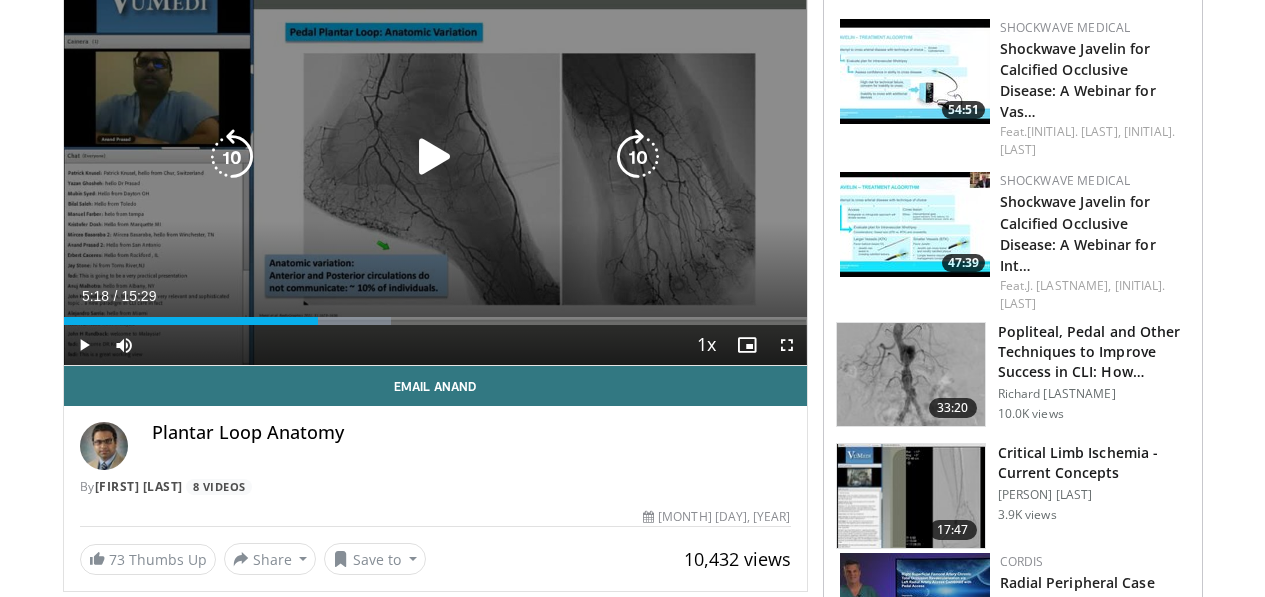 click on "30 seconds
Tap to unmute" at bounding box center [435, 156] 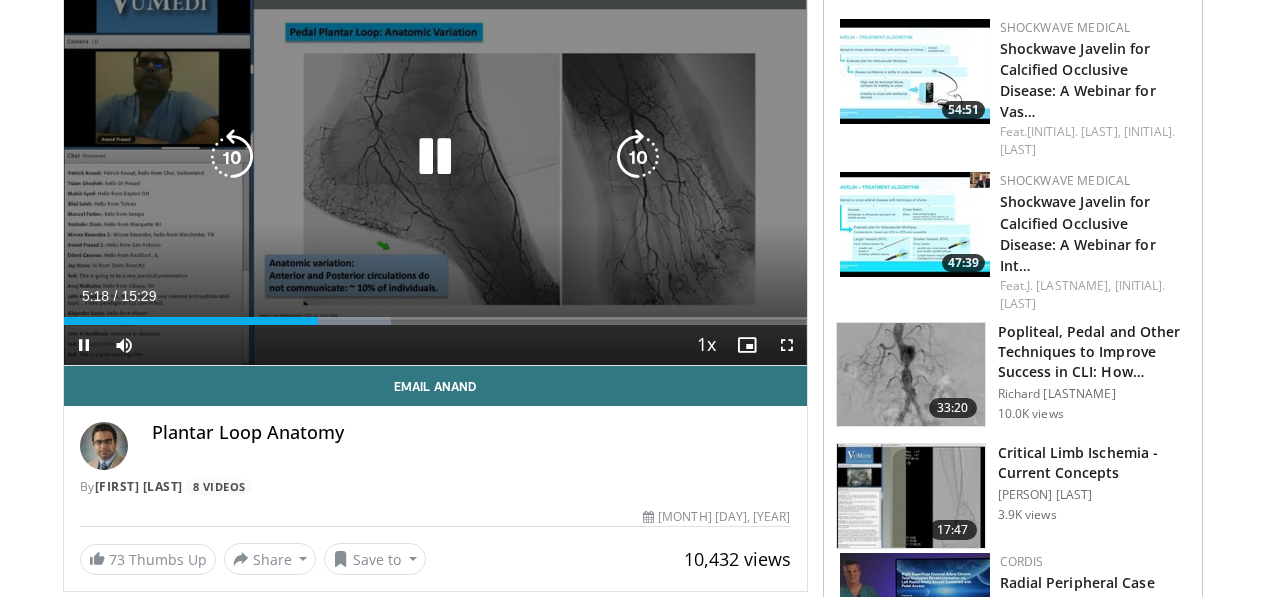 click on "30 seconds
Tap to unmute" at bounding box center [435, 156] 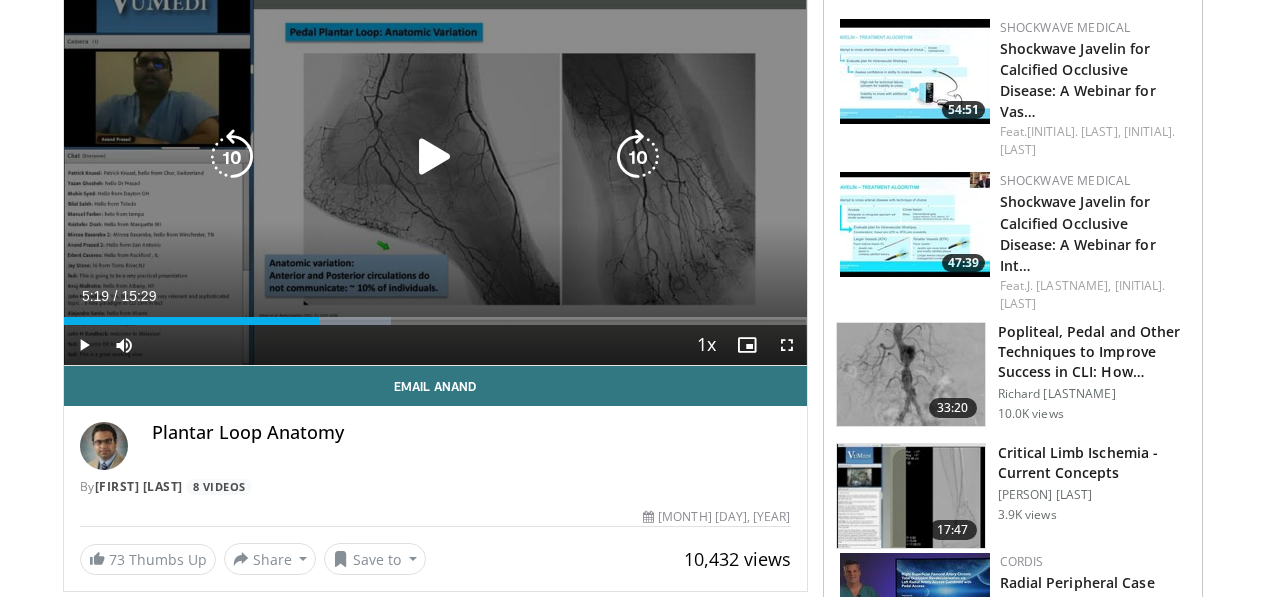 click on "30 seconds
Tap to unmute" at bounding box center [435, 156] 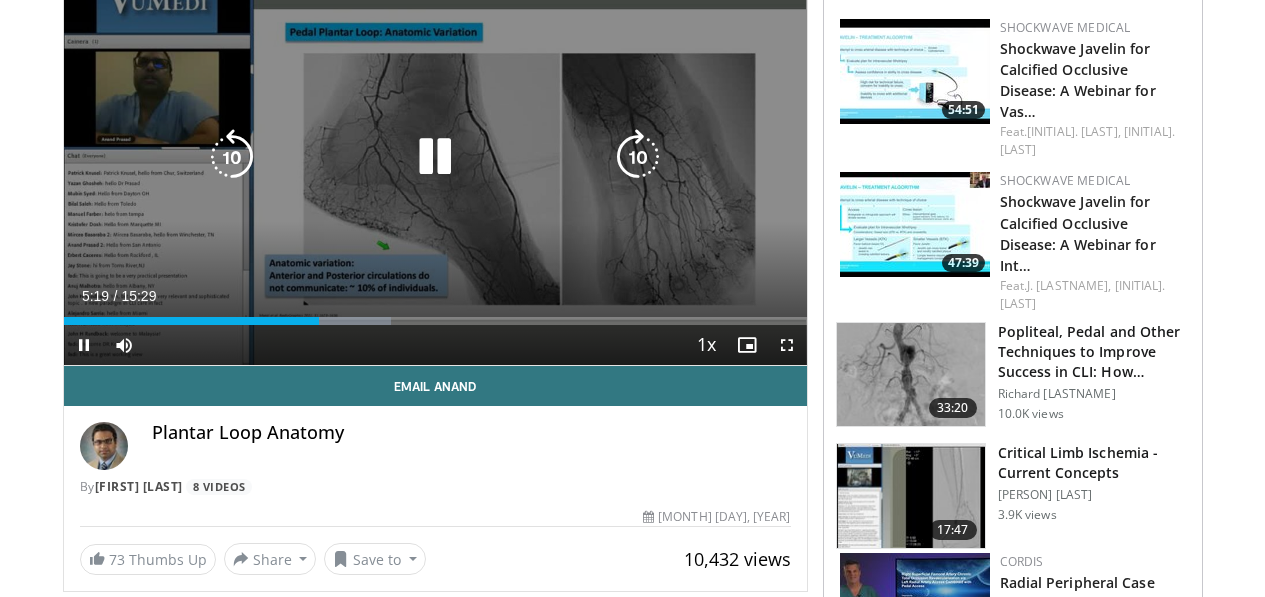 click at bounding box center (435, 157) 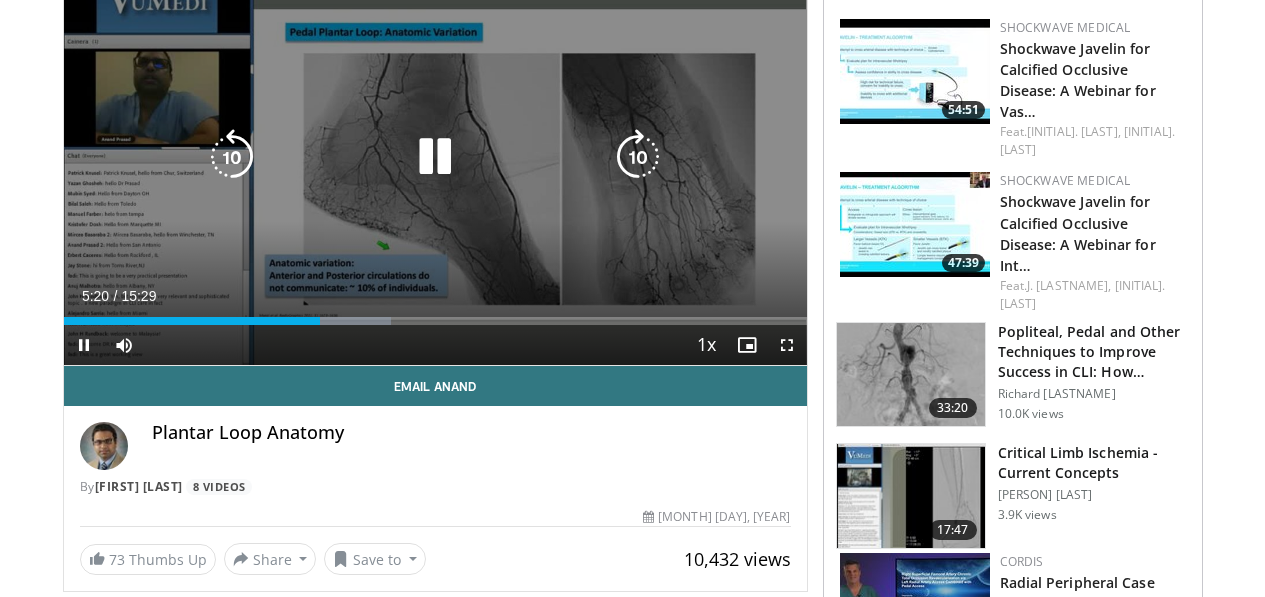 click at bounding box center [232, 157] 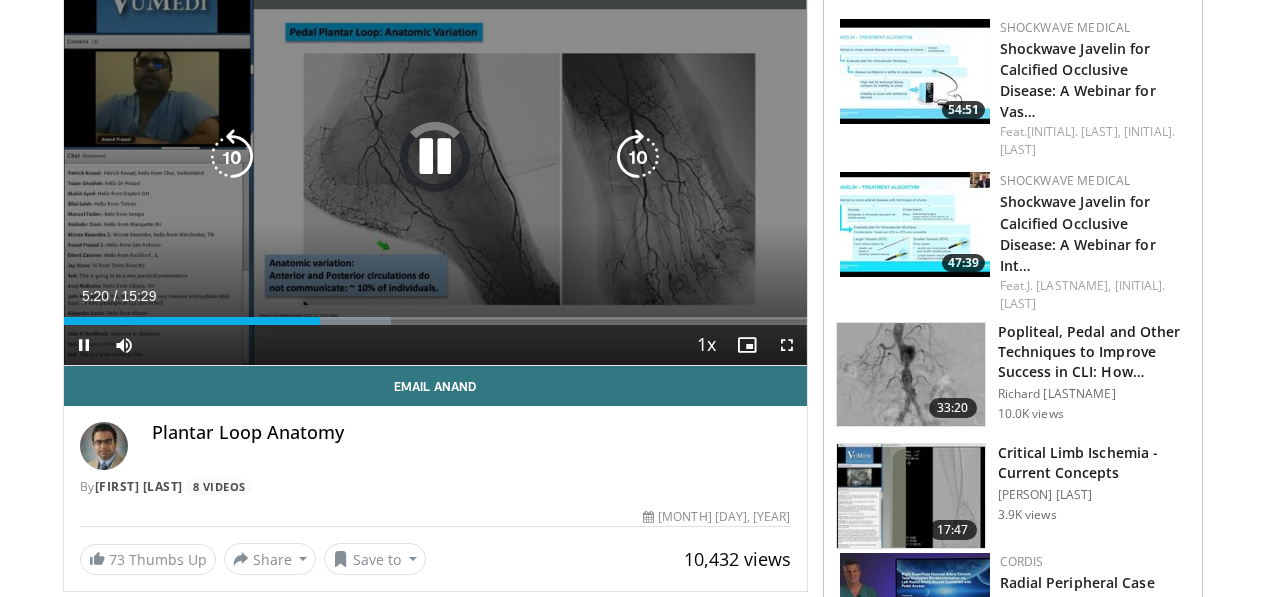 click at bounding box center (232, 157) 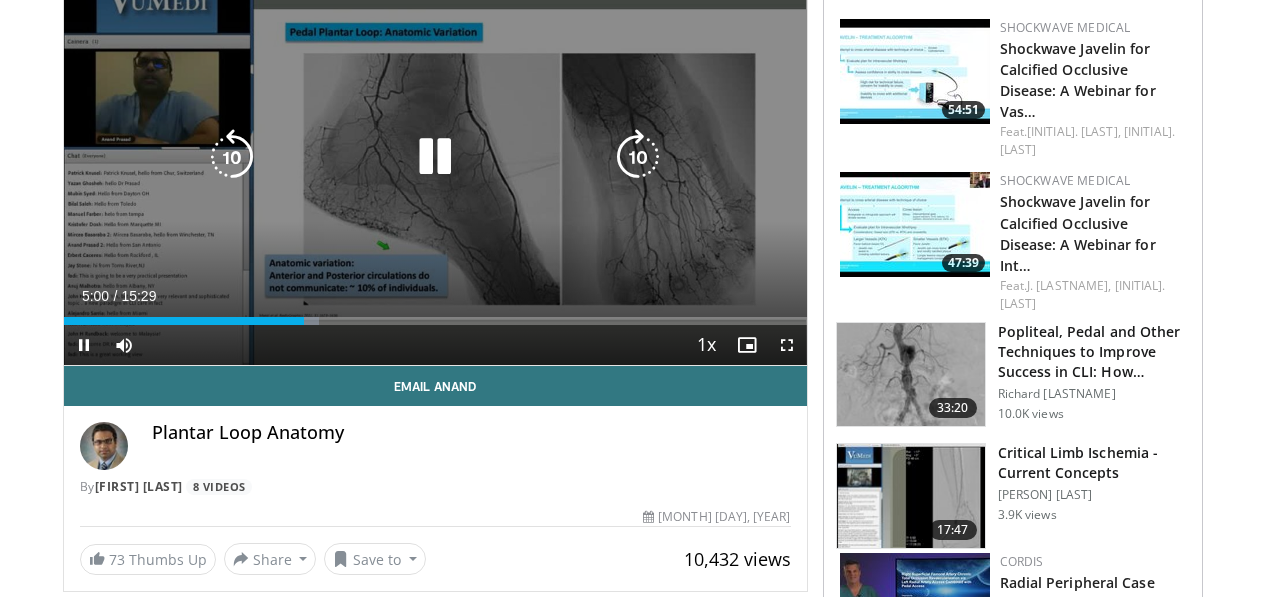 click at bounding box center [232, 157] 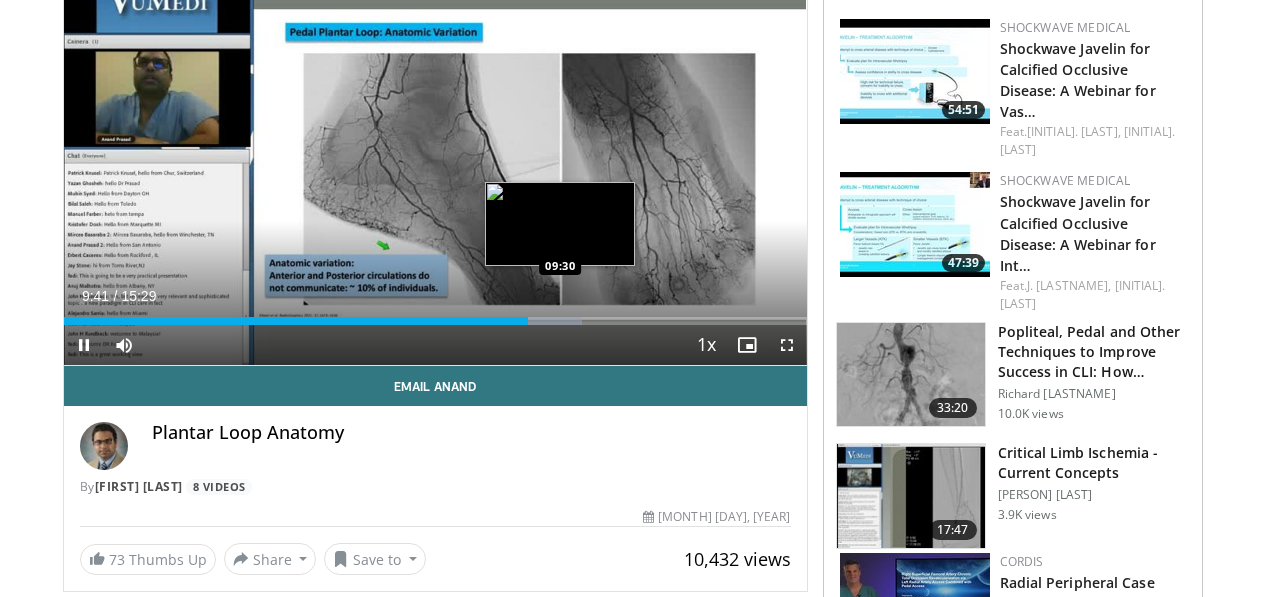 click on "Loaded :  69.81% 09:41 09:30" at bounding box center [435, 321] 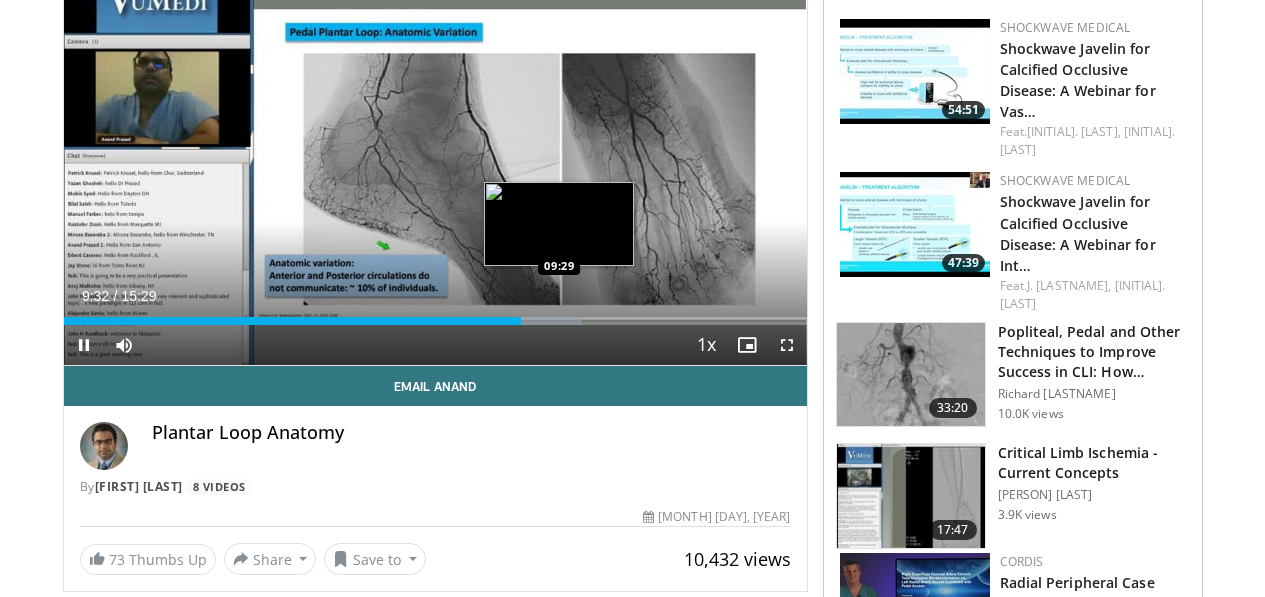 click on "09:32" at bounding box center (292, 321) 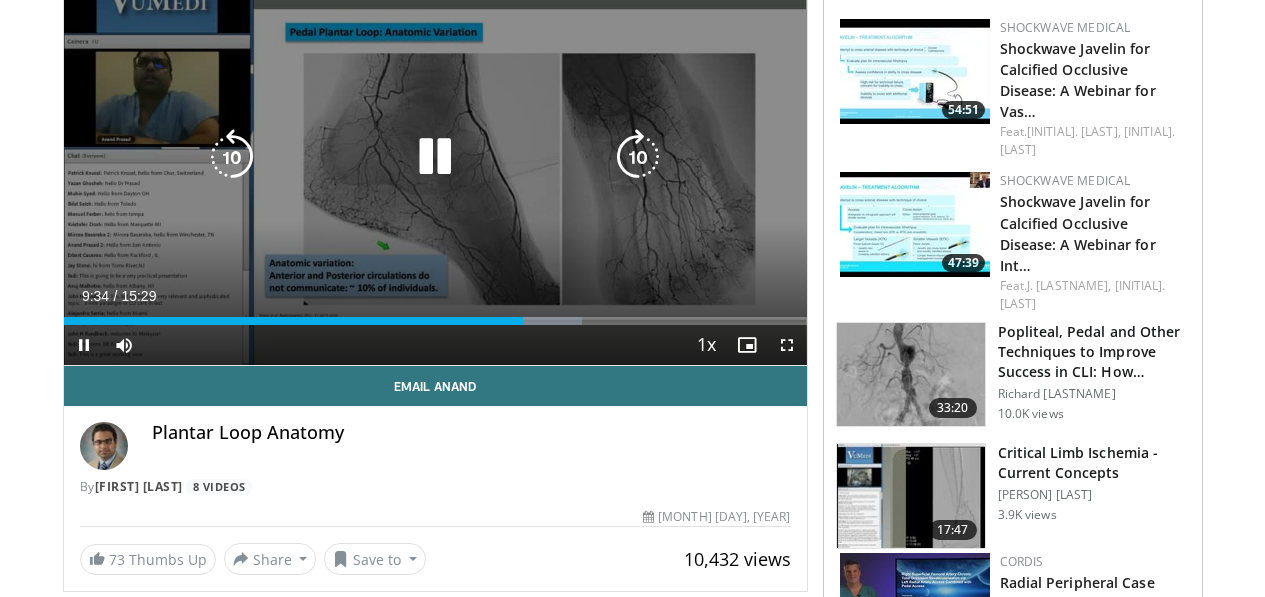 click at bounding box center [232, 157] 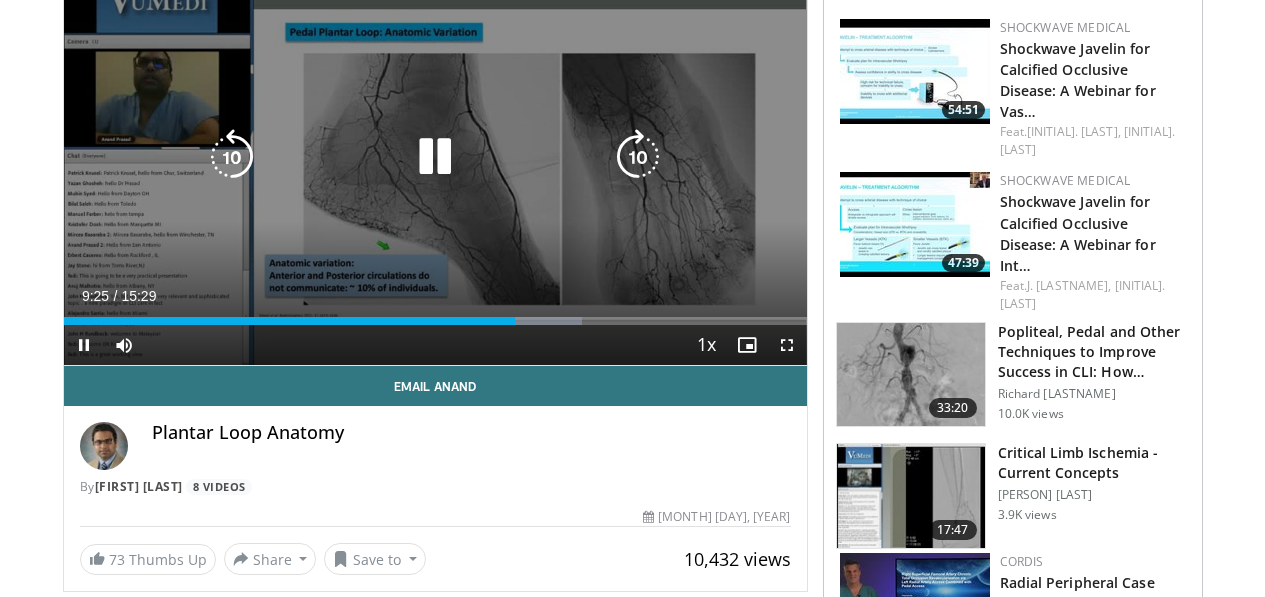click at bounding box center [232, 157] 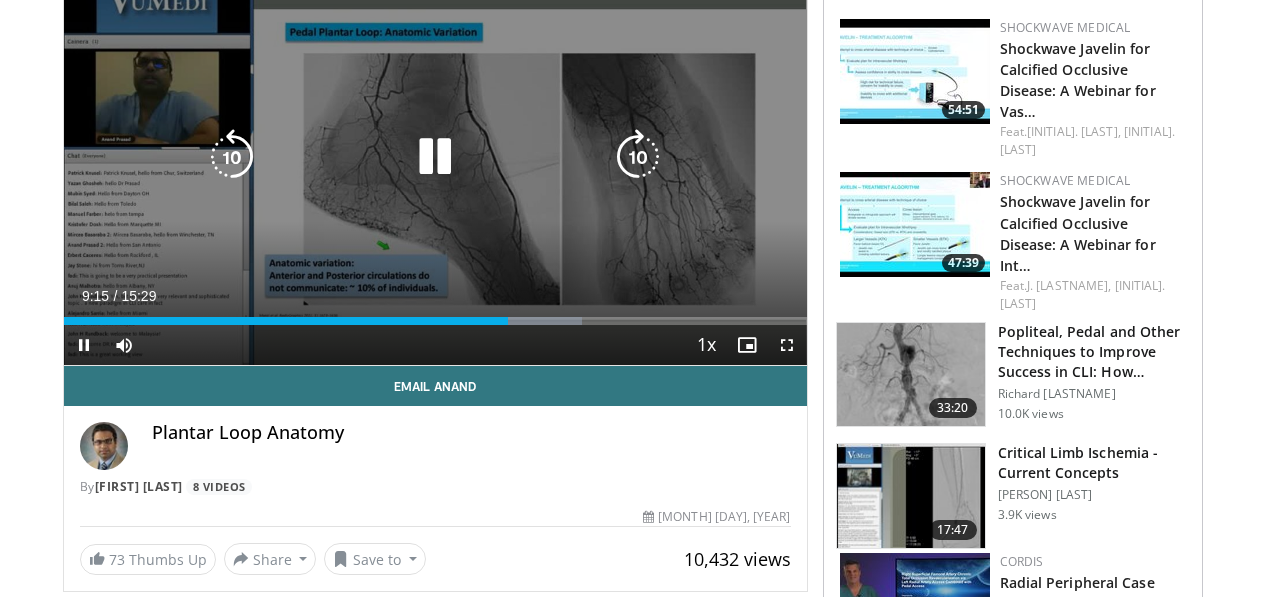 click at bounding box center [232, 157] 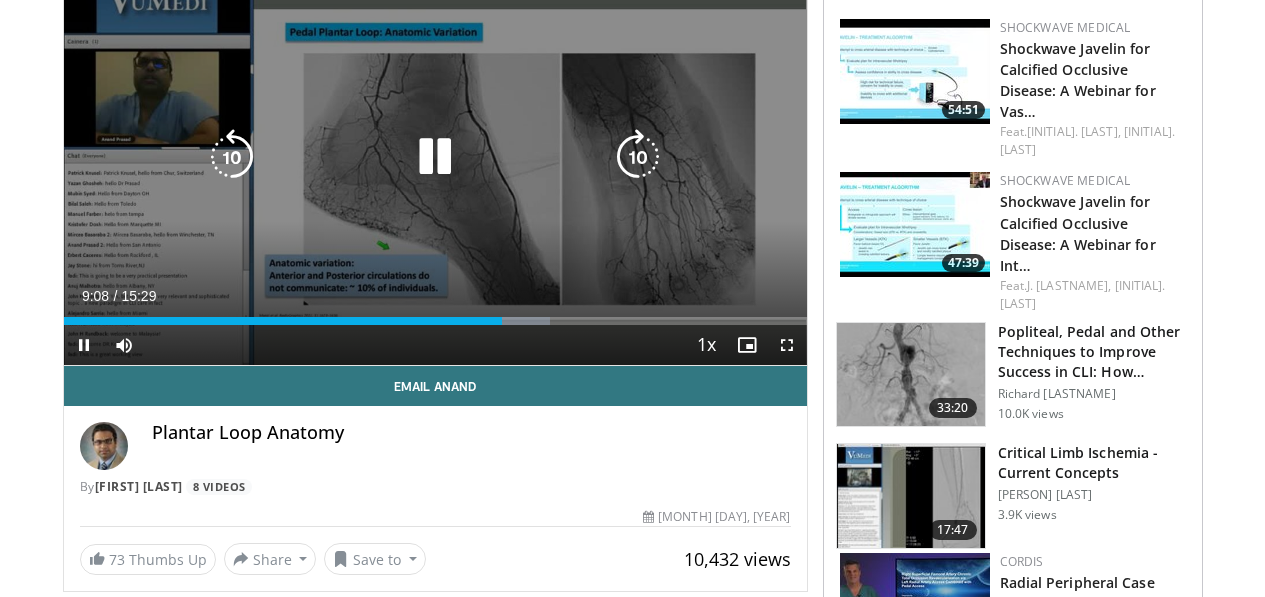 click at bounding box center (435, 157) 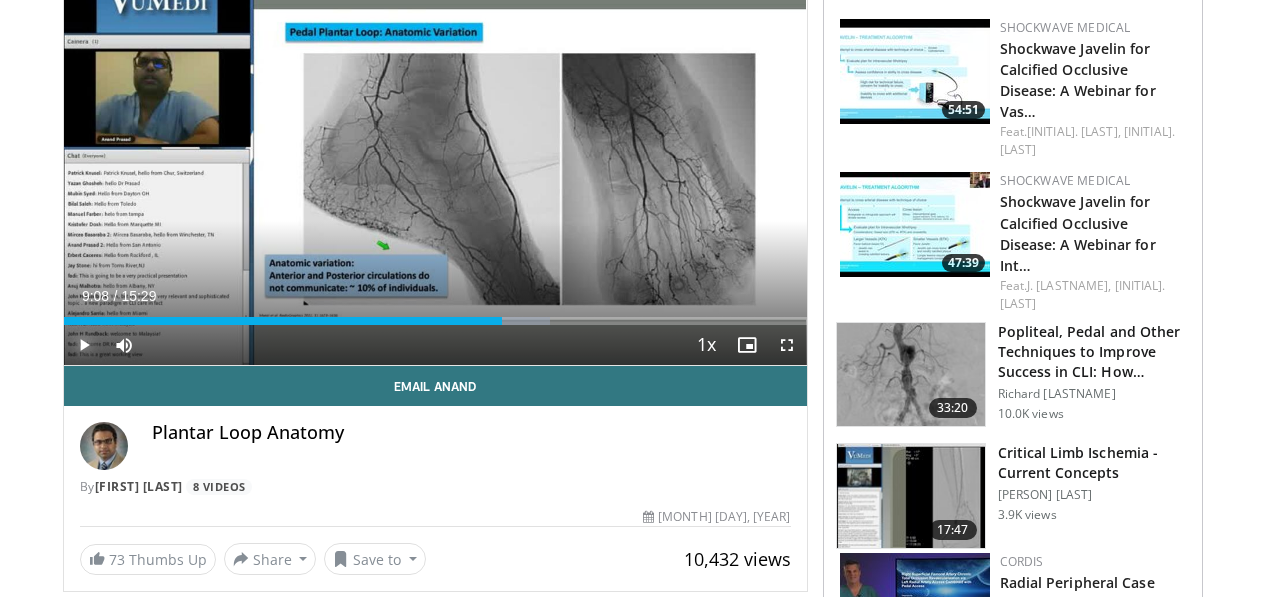click at bounding box center (84, 345) 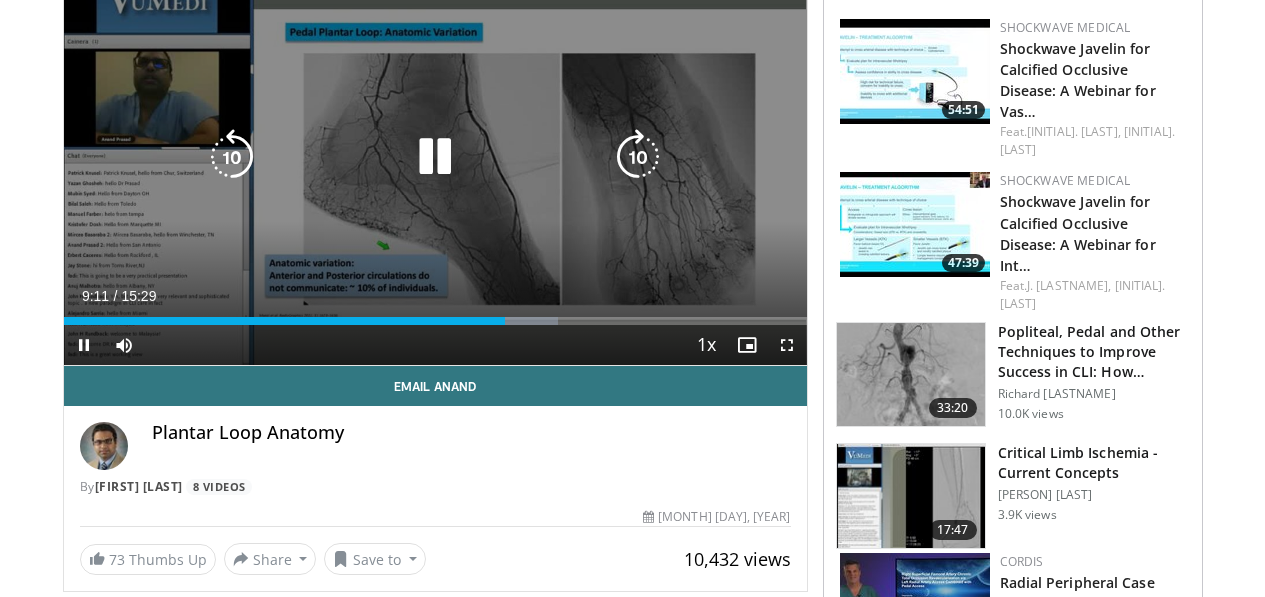 click at bounding box center [232, 157] 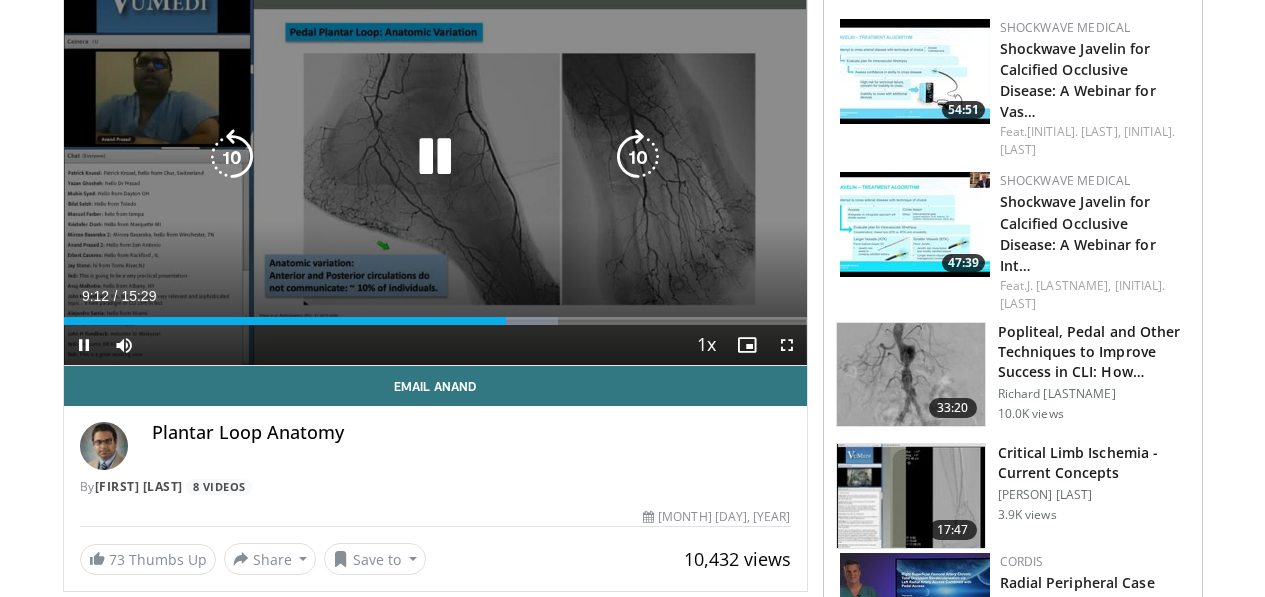 click at bounding box center [232, 157] 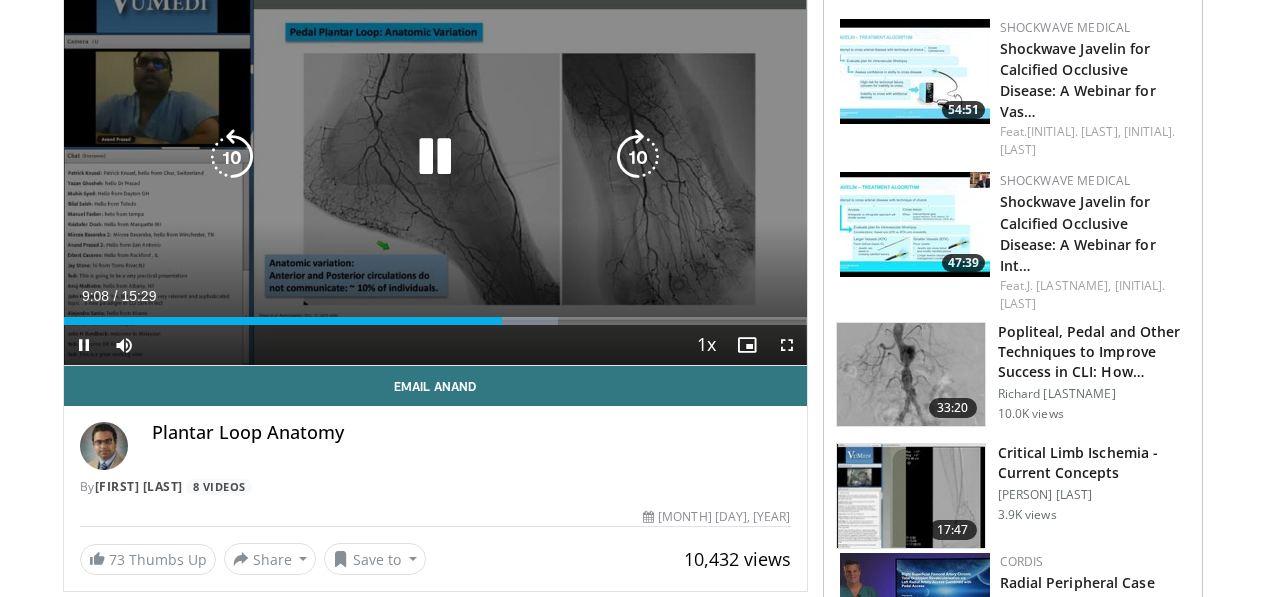 click at bounding box center [435, 157] 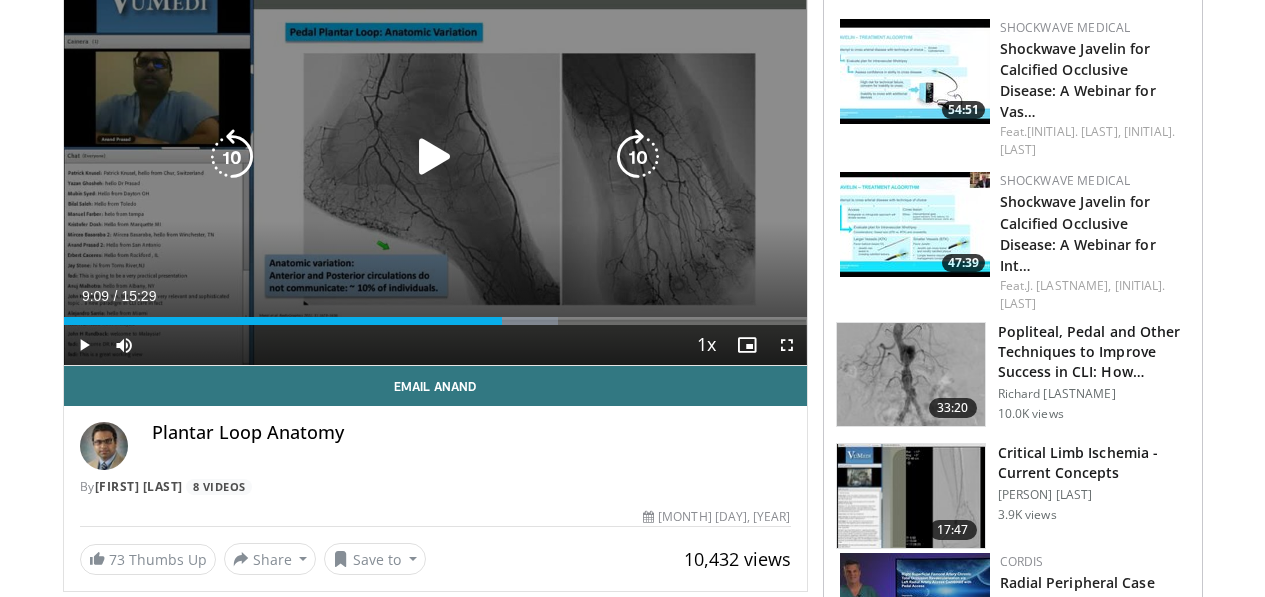 click at bounding box center [232, 157] 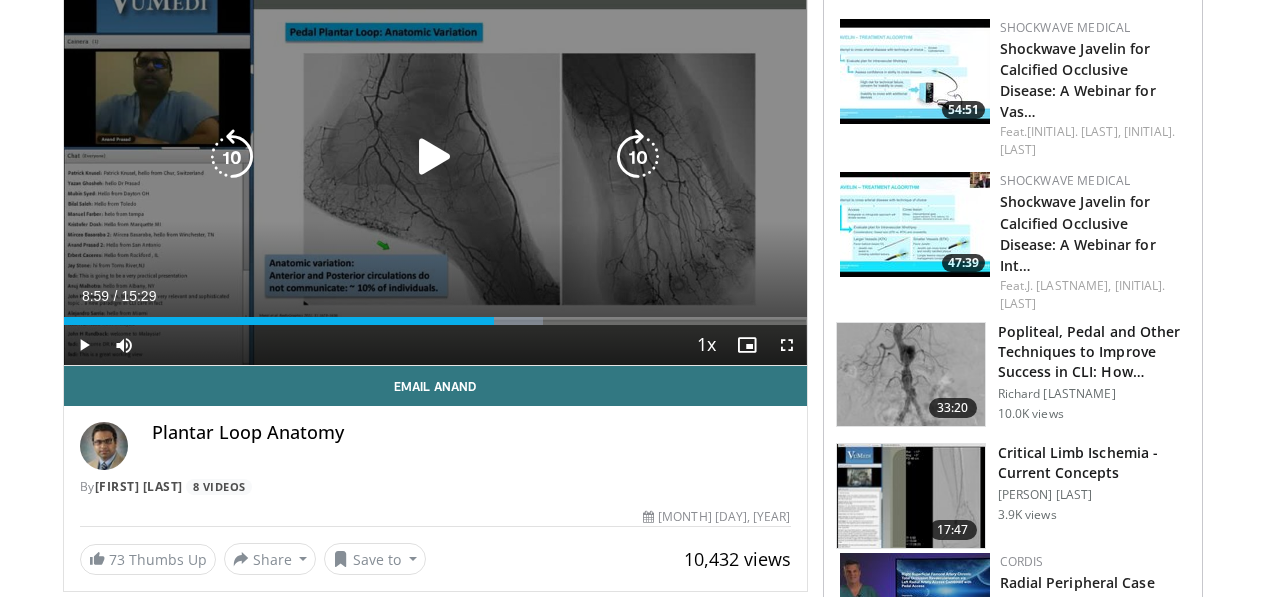 click at bounding box center [435, 157] 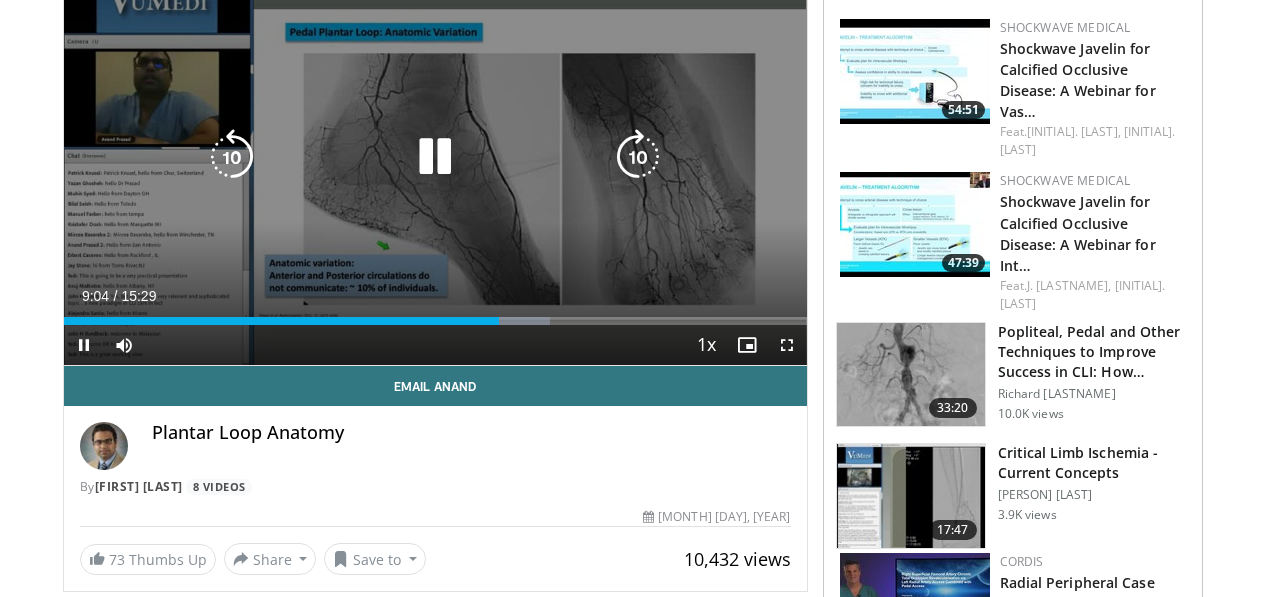 click at bounding box center [232, 157] 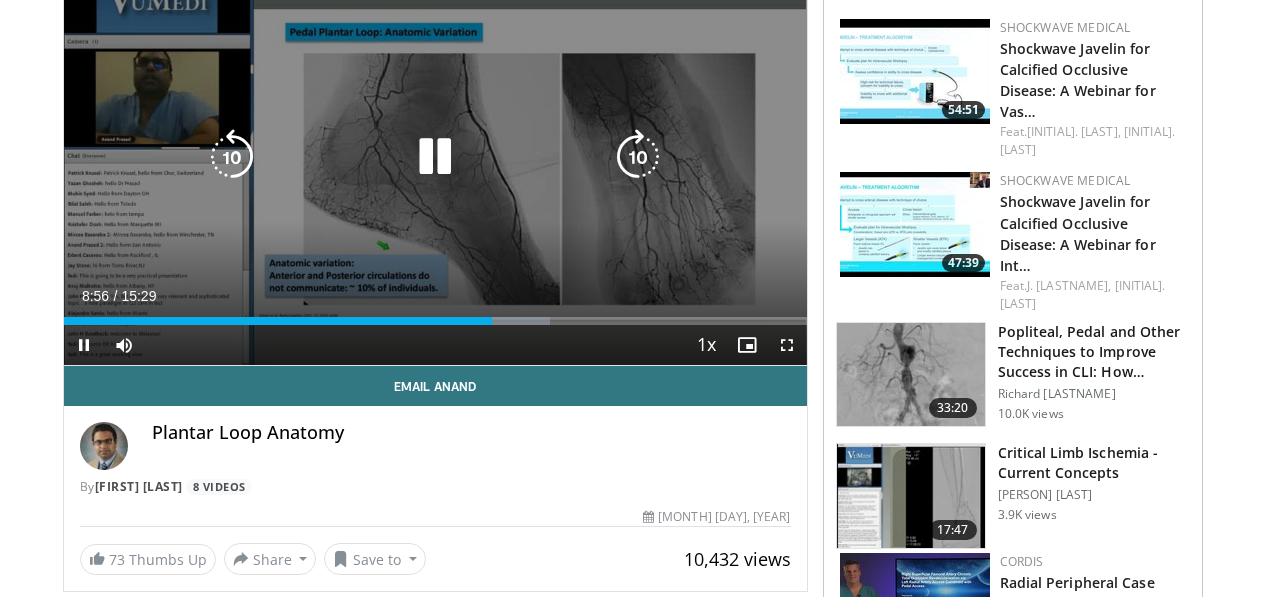 click at bounding box center (232, 157) 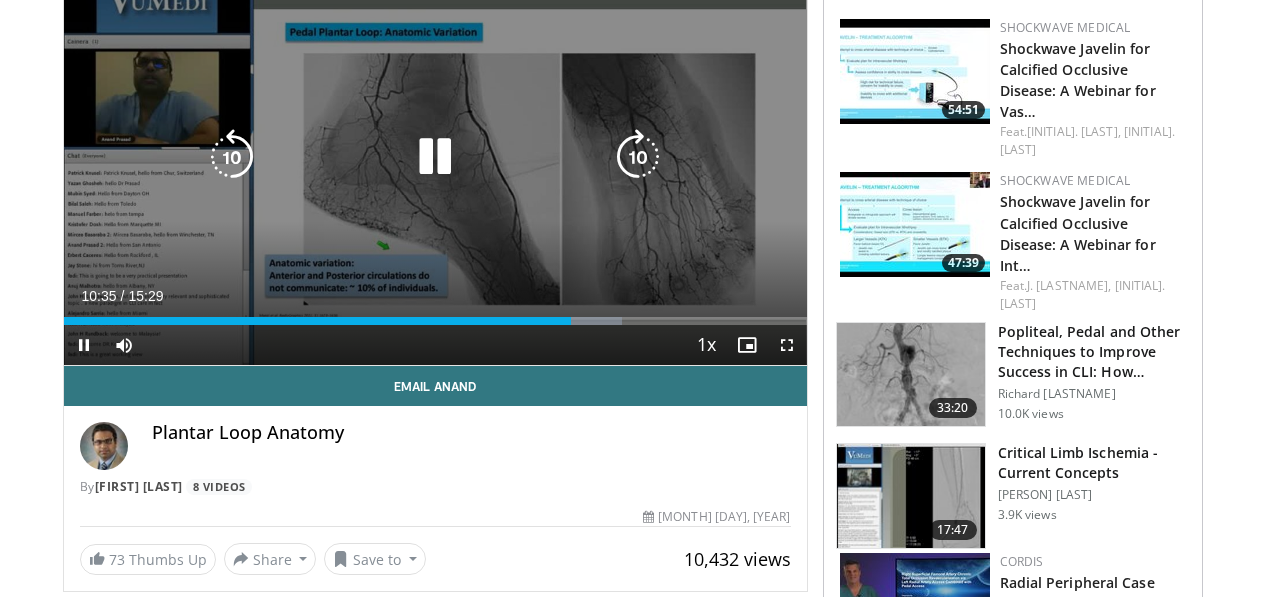 click at bounding box center (435, 157) 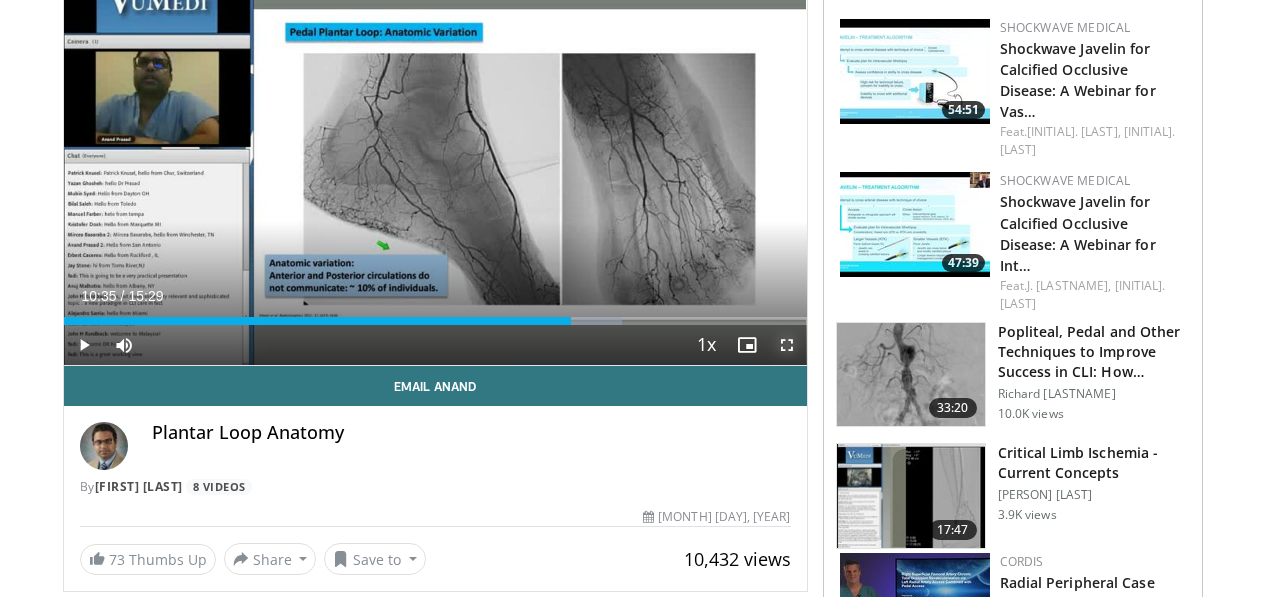 click at bounding box center (787, 345) 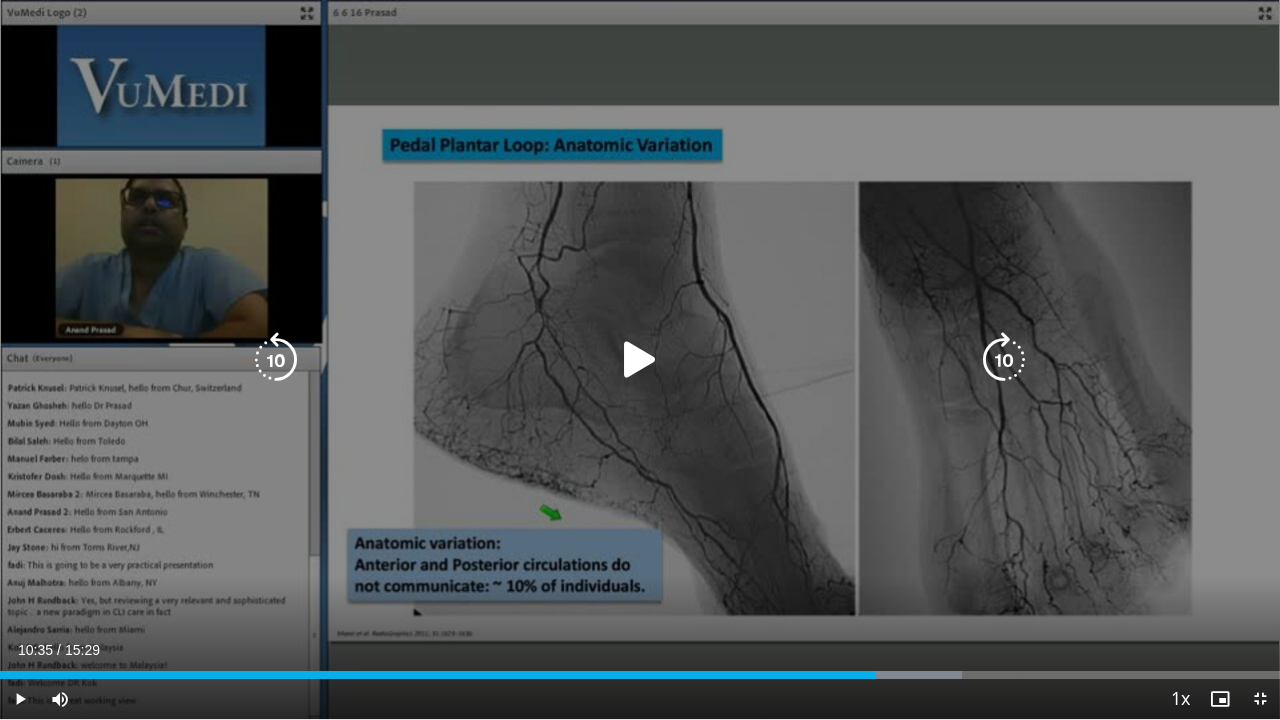 click at bounding box center (276, 360) 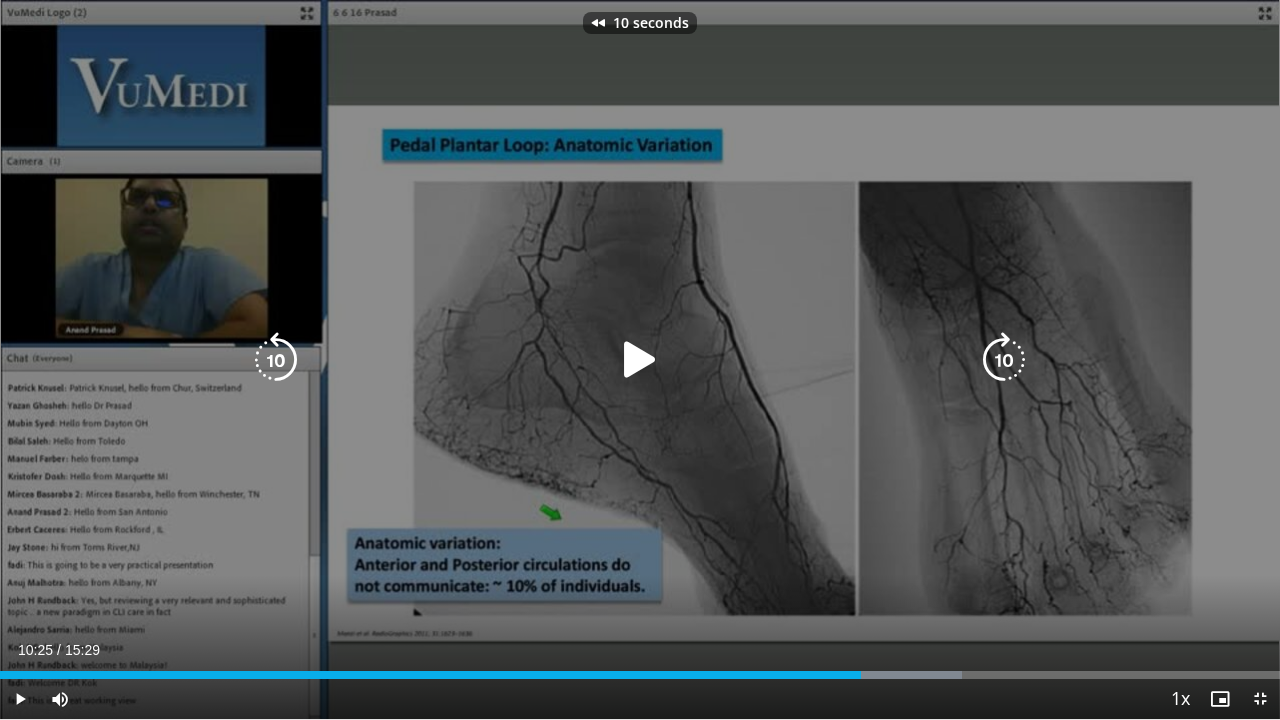click at bounding box center [276, 360] 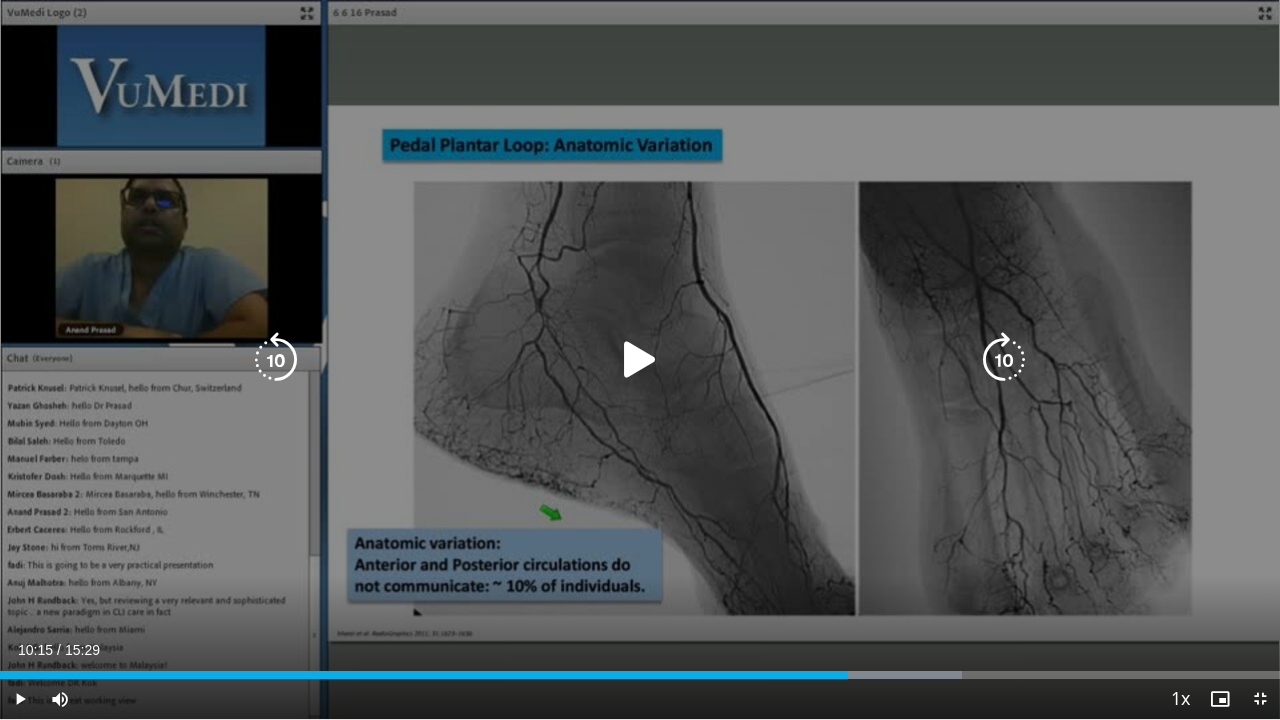 click at bounding box center [640, 360] 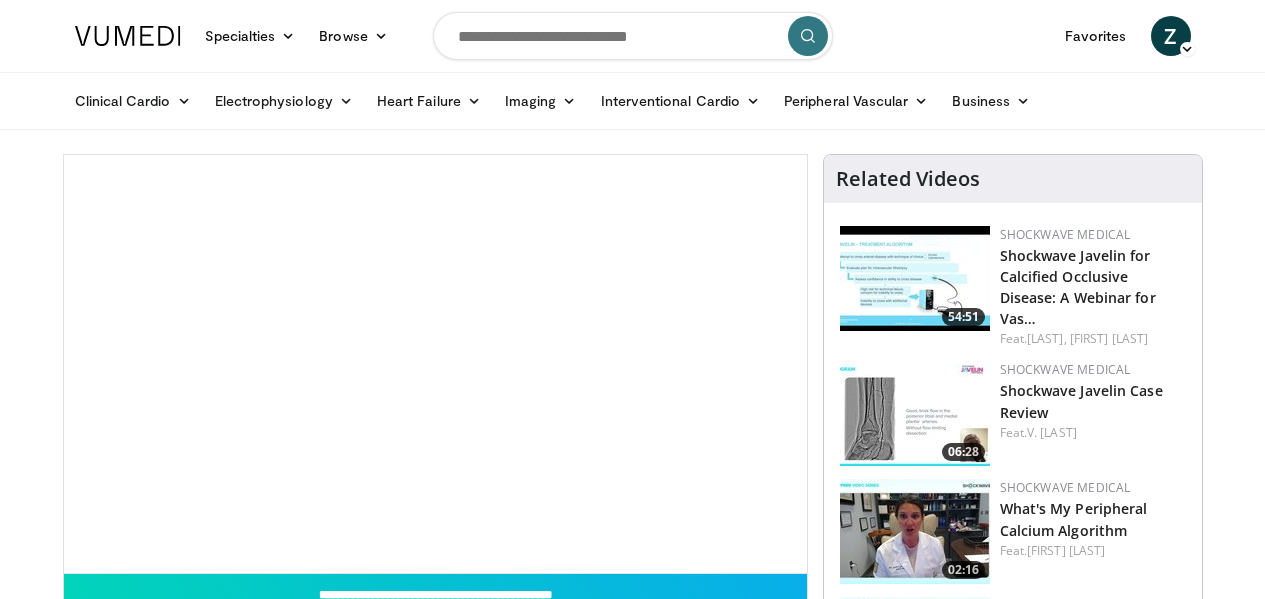 scroll, scrollTop: 0, scrollLeft: 0, axis: both 